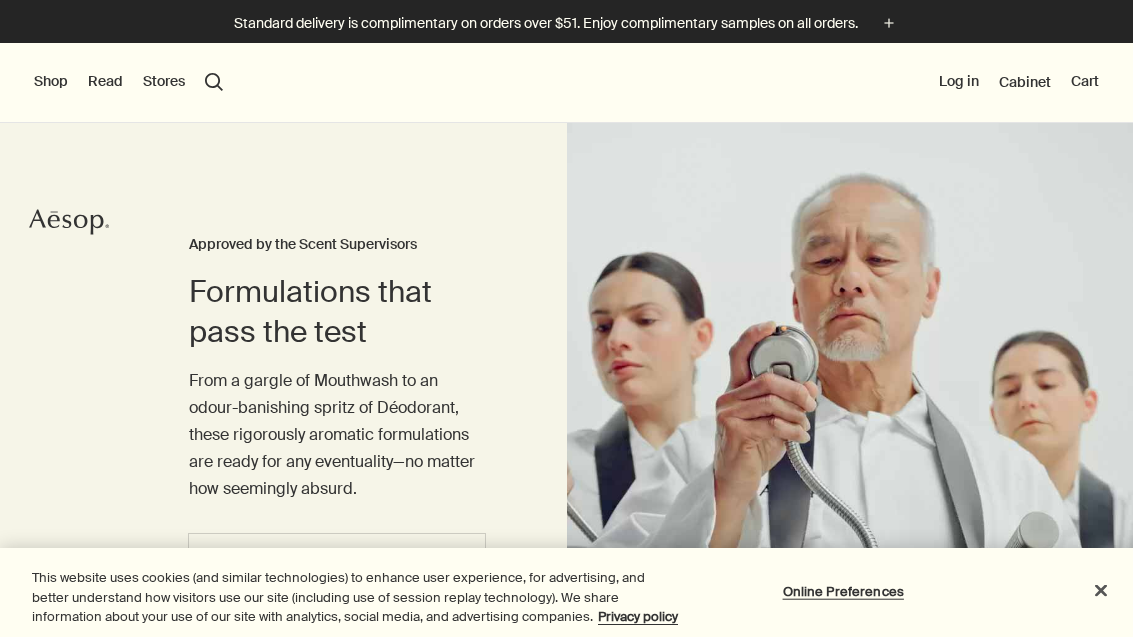 scroll, scrollTop: 0, scrollLeft: 0, axis: both 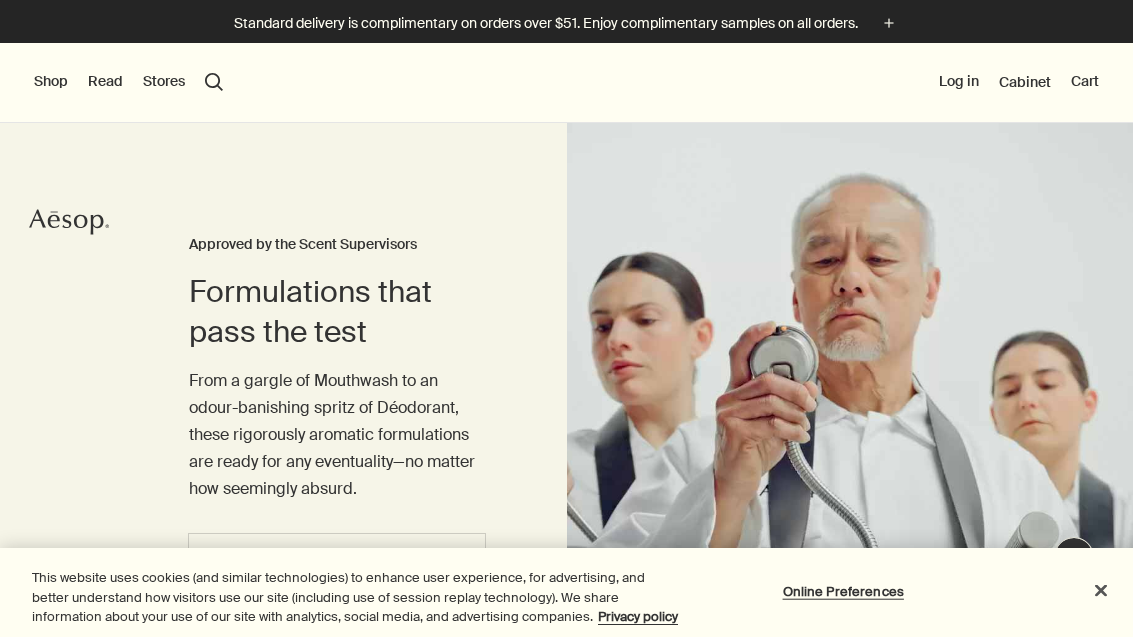 click on "search Search" at bounding box center (214, 82) 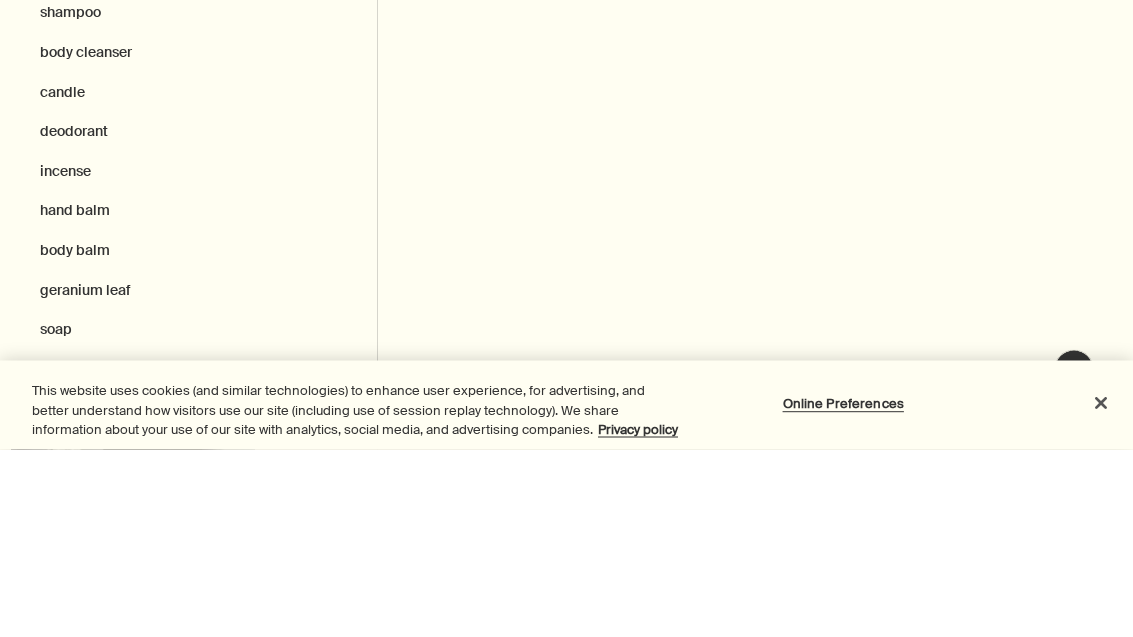 click on "hand balm" at bounding box center (188, 156) 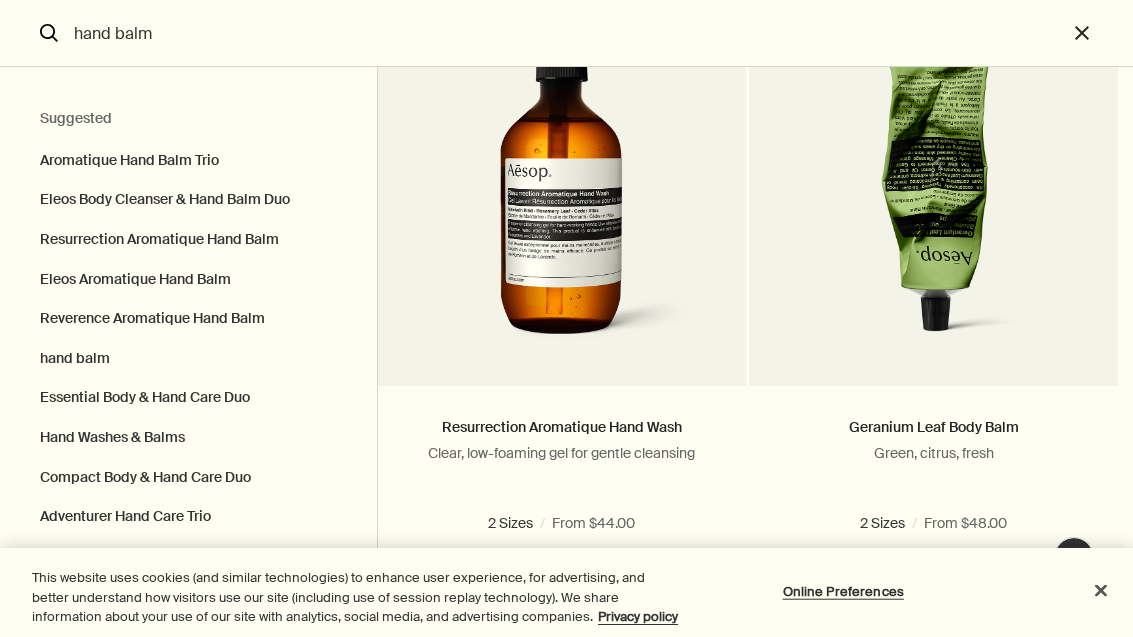 scroll, scrollTop: 5727, scrollLeft: 0, axis: vertical 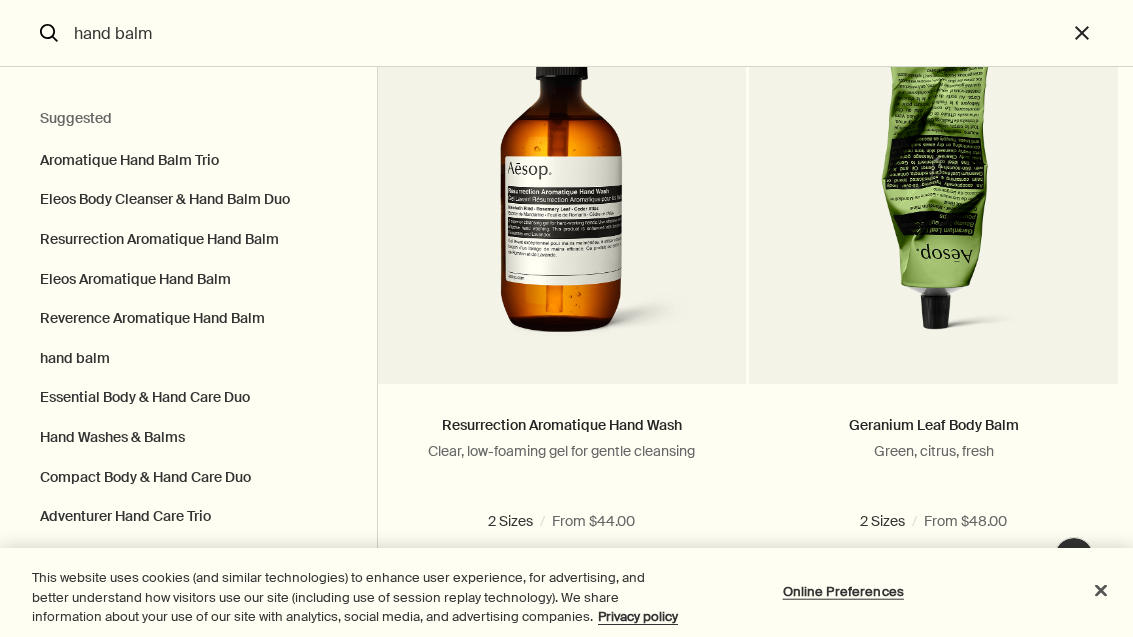click at bounding box center [561, 185] 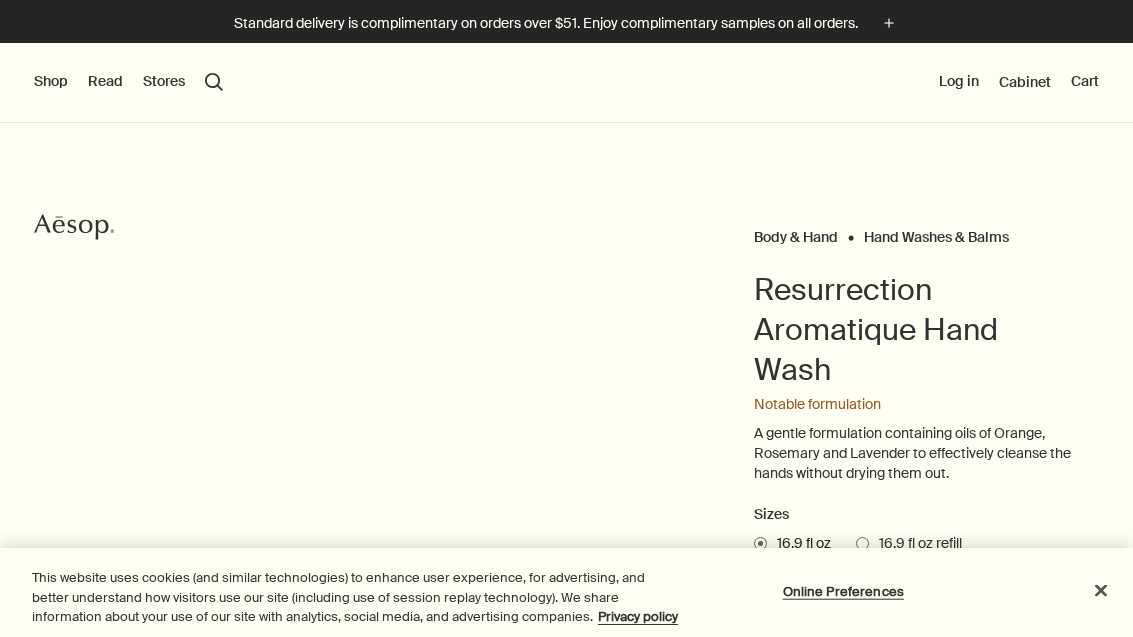 scroll, scrollTop: 0, scrollLeft: 0, axis: both 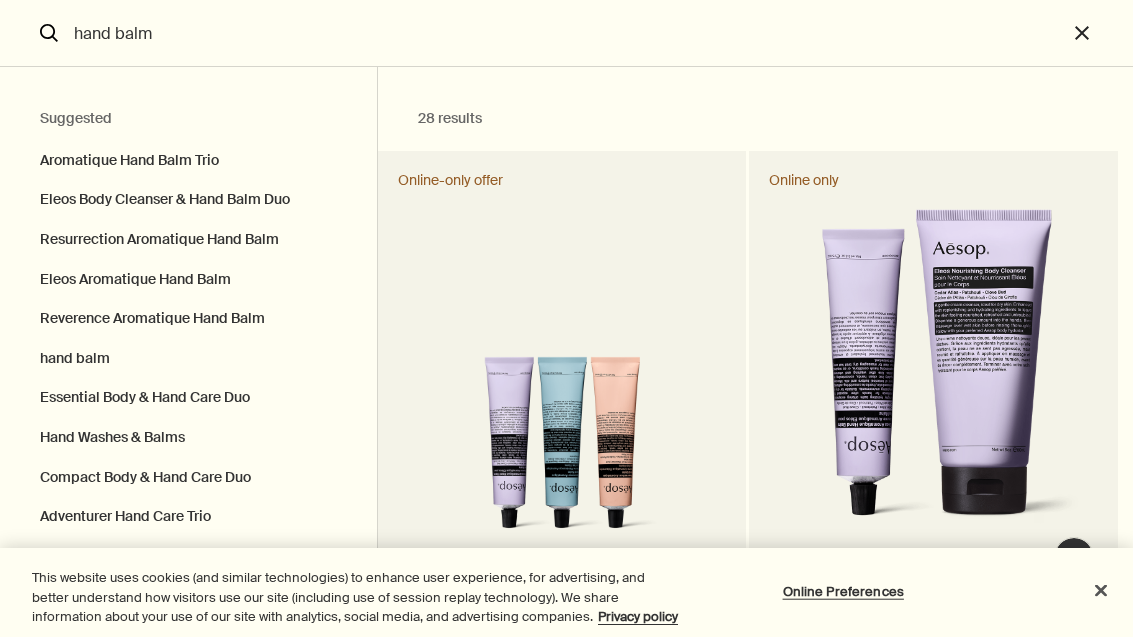 click on "Resurrection Aromatique Hand Balm" at bounding box center (188, 156) 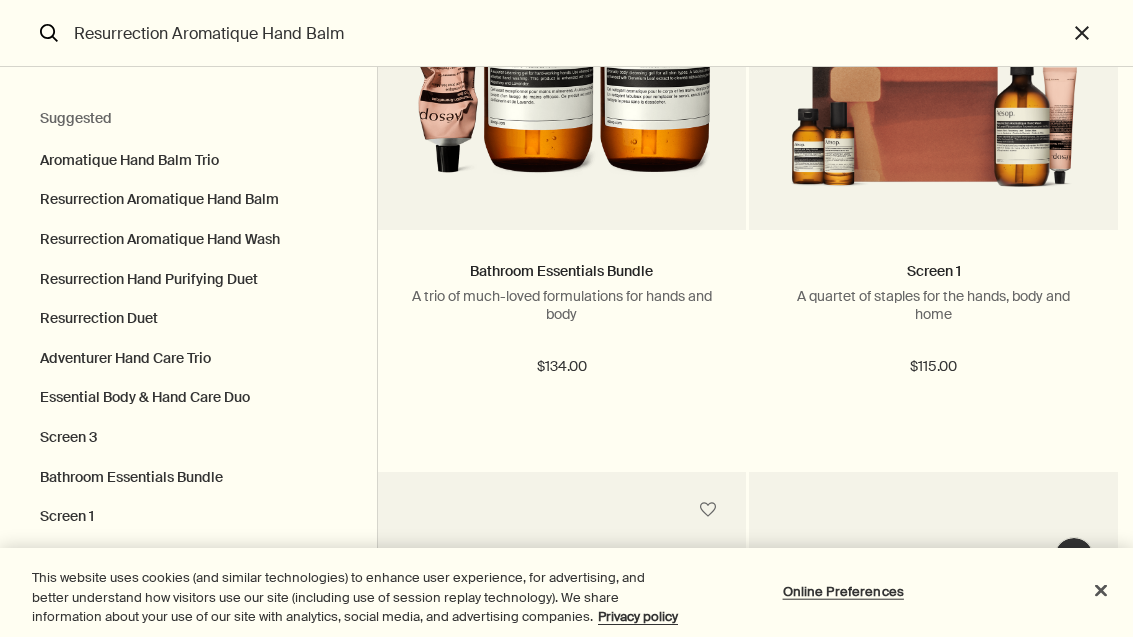 scroll, scrollTop: 3075, scrollLeft: 0, axis: vertical 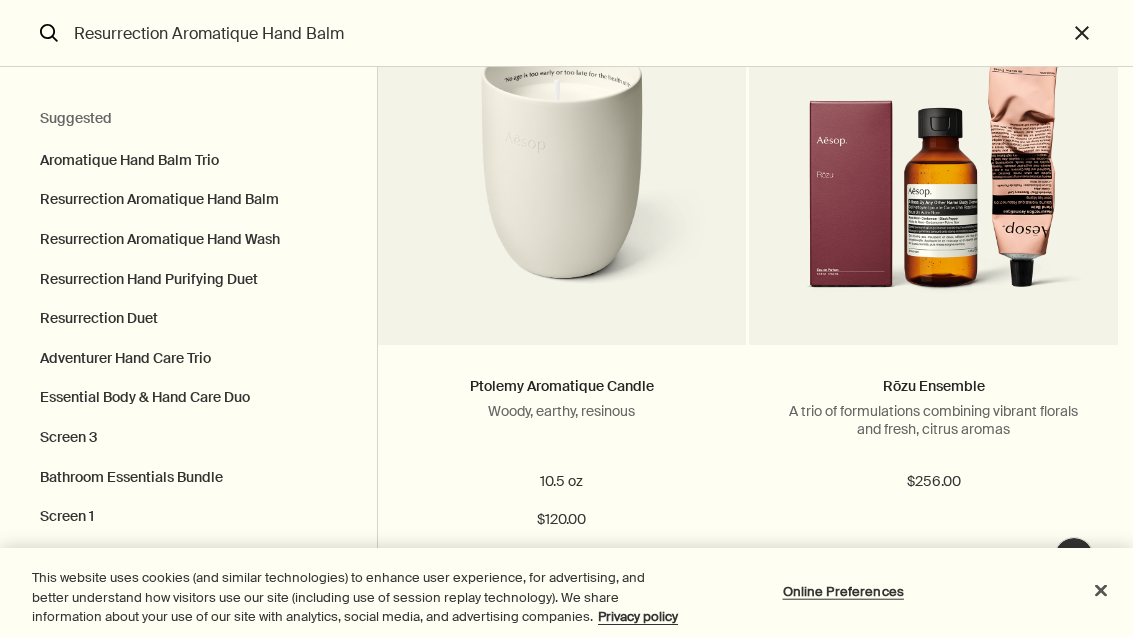 click on "Resurrection Aromatique Hand Balm" at bounding box center [566, 33] 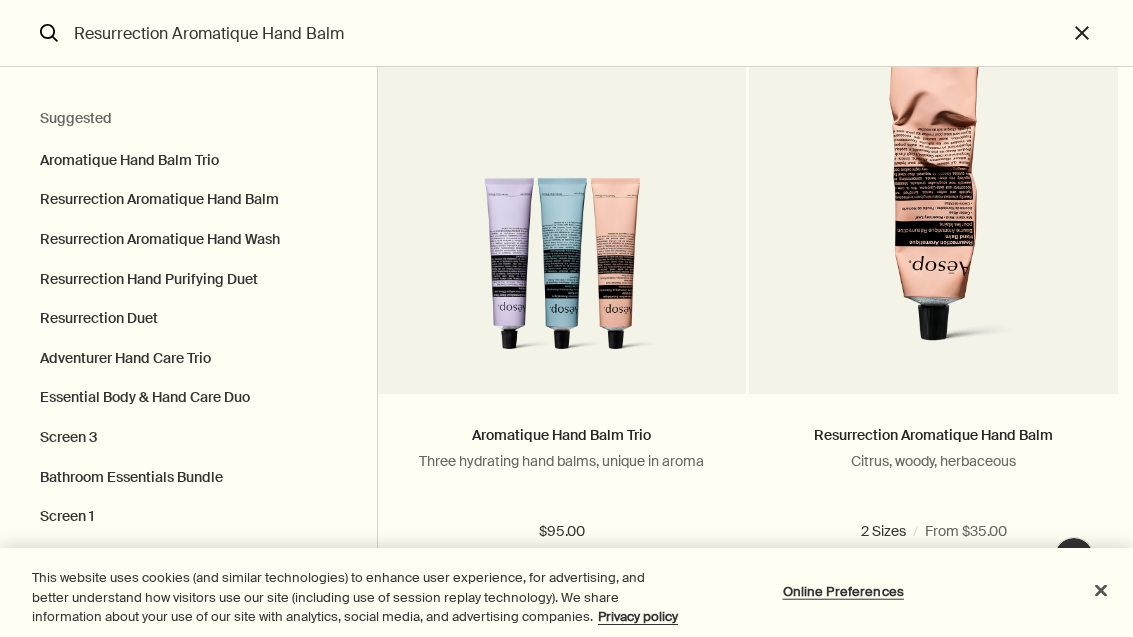 scroll, scrollTop: 182, scrollLeft: 0, axis: vertical 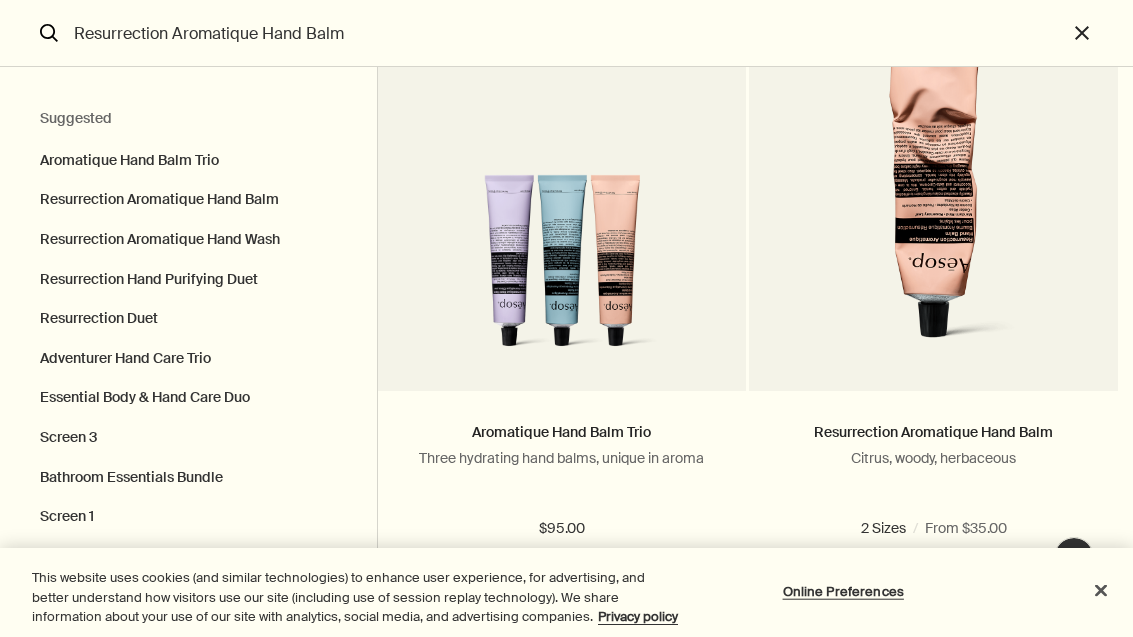 click at bounding box center [933, 192] 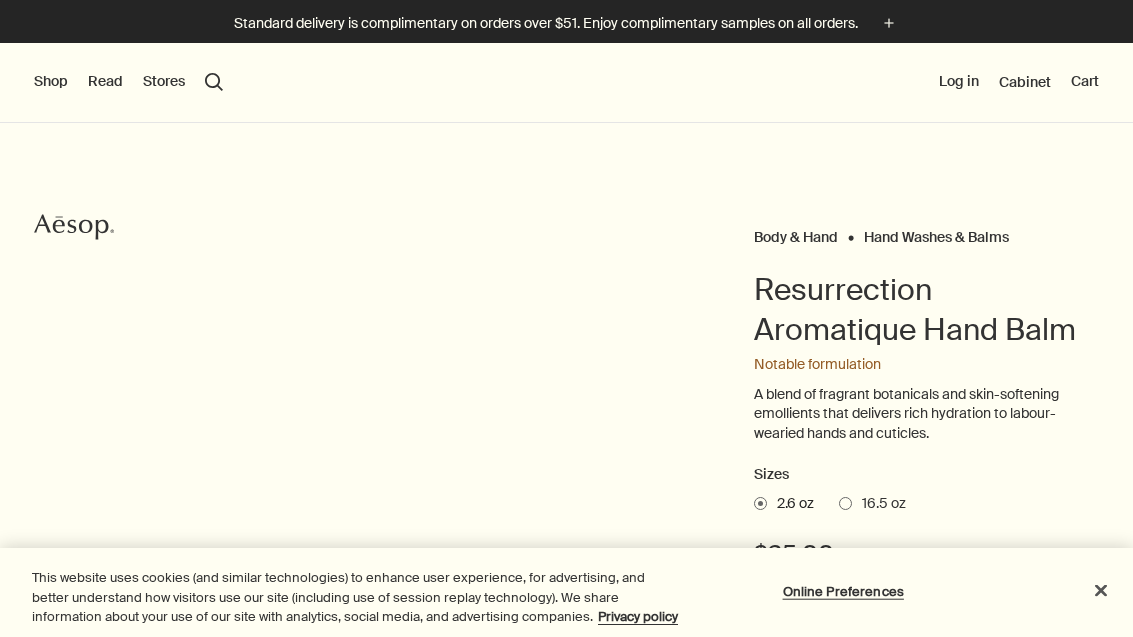 scroll, scrollTop: 0, scrollLeft: 0, axis: both 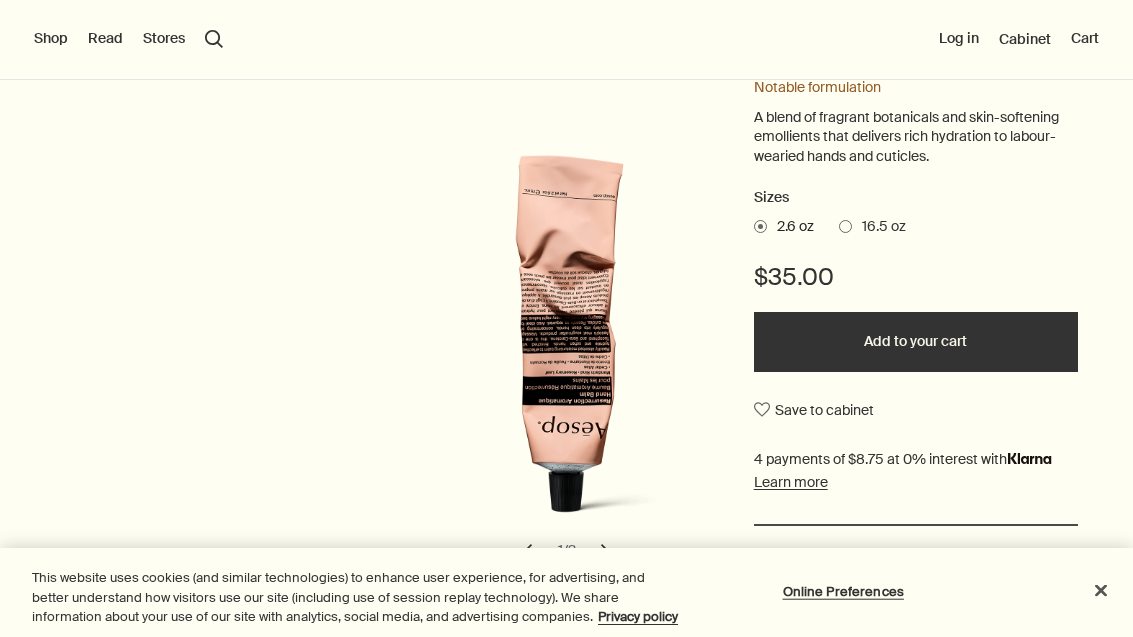 click on "16.5 oz" at bounding box center (879, 227) 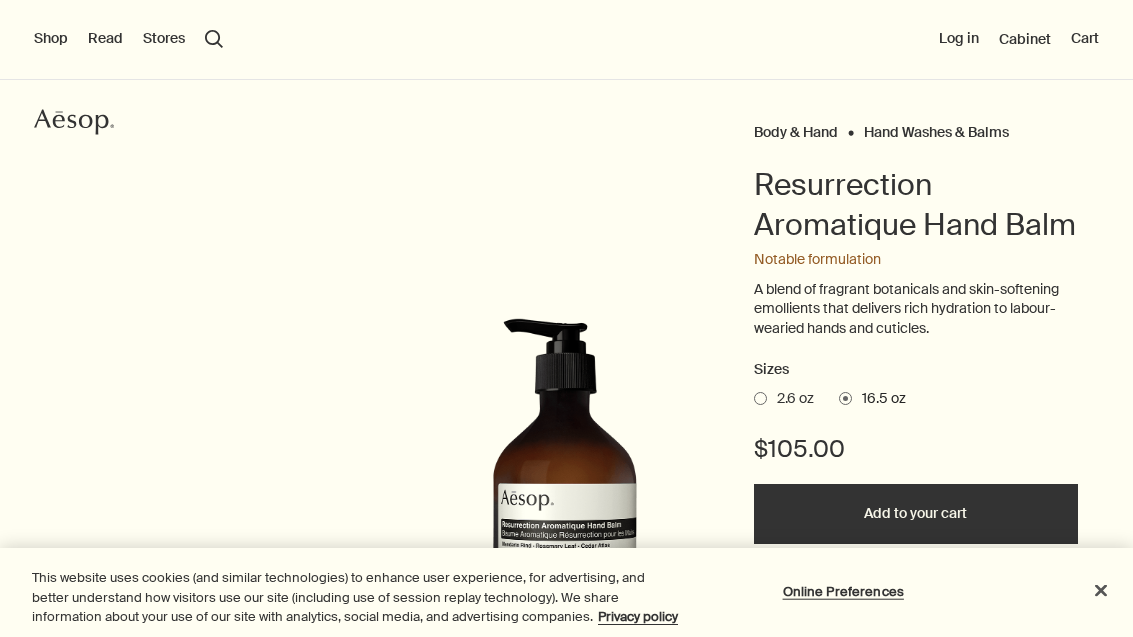 scroll, scrollTop: 99, scrollLeft: 0, axis: vertical 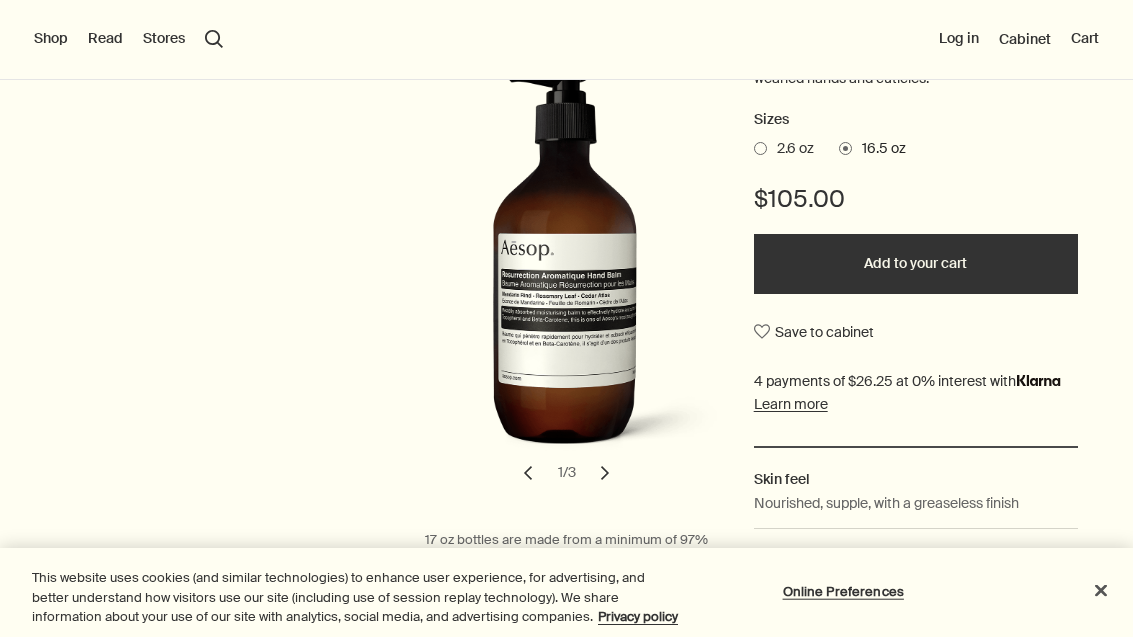 click on "Add to your cart" at bounding box center (916, 264) 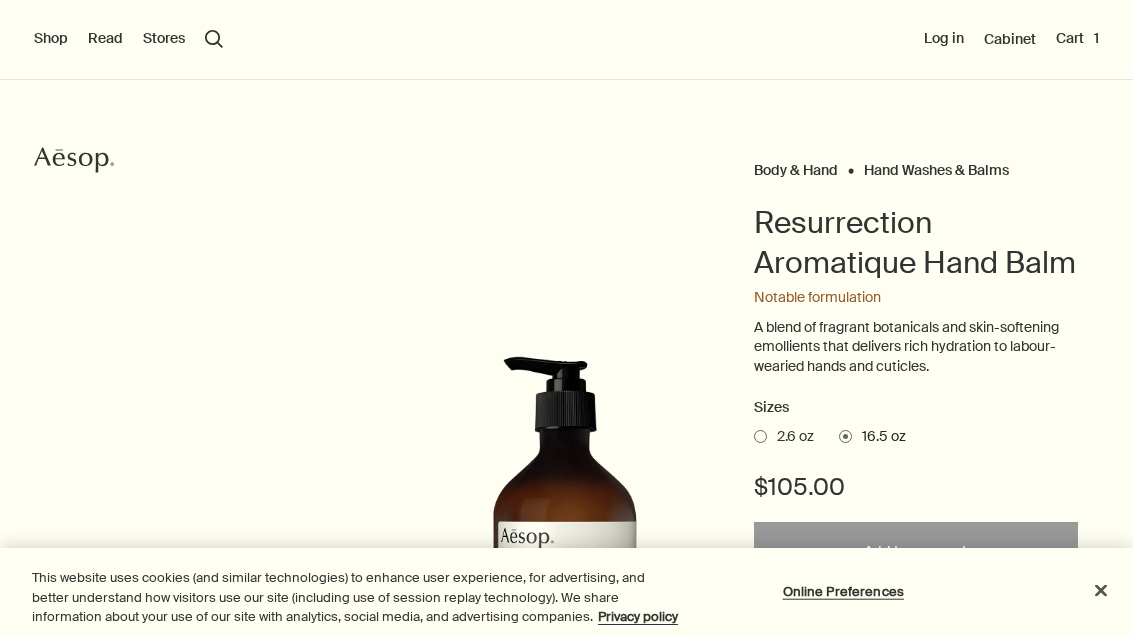 scroll, scrollTop: 51, scrollLeft: 0, axis: vertical 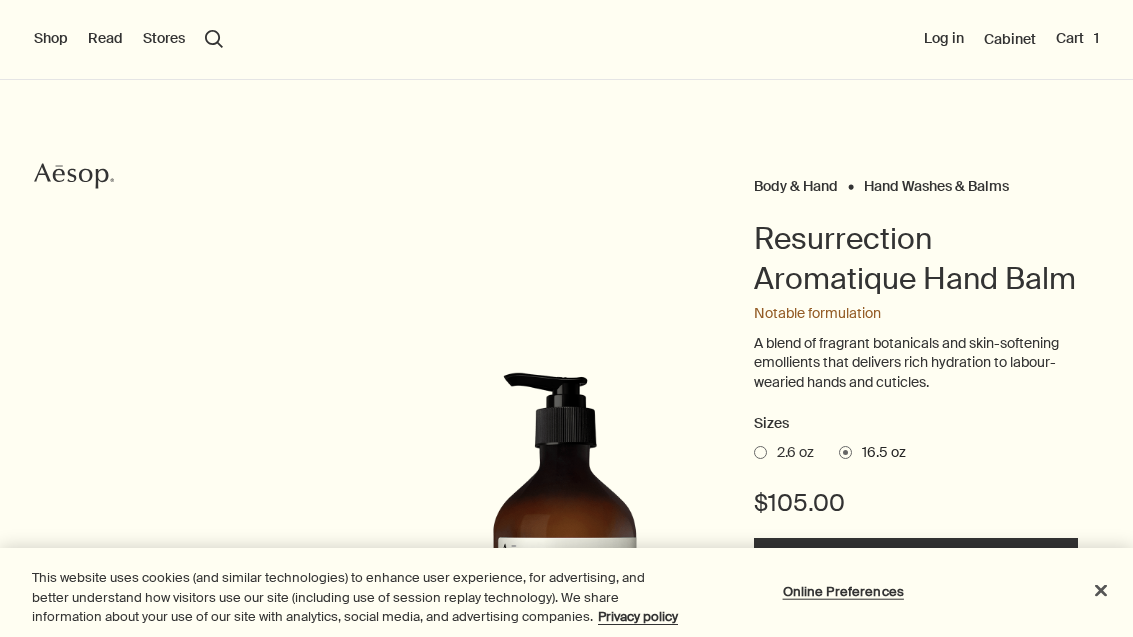click on "Cart 1" at bounding box center [1077, 39] 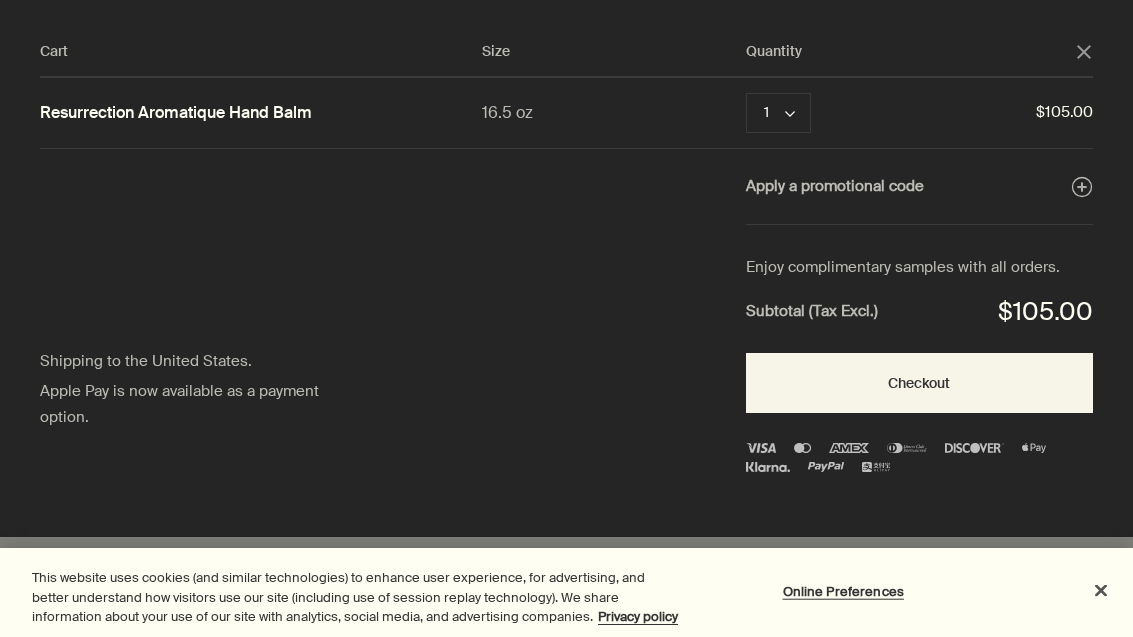 click on "close" at bounding box center (1084, 52) 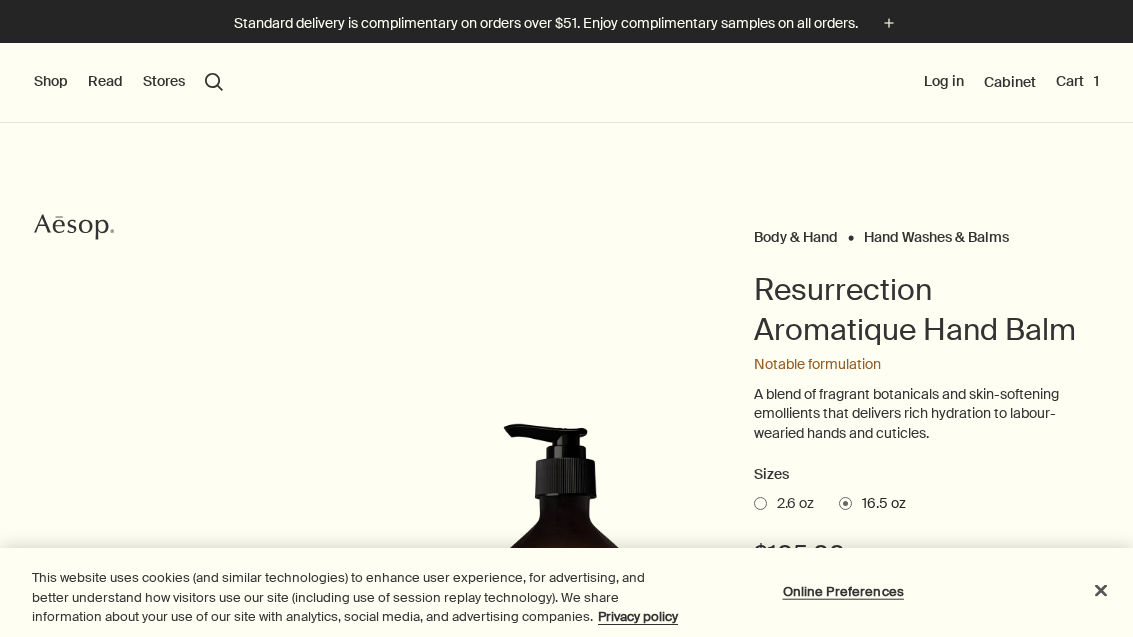 scroll, scrollTop: 0, scrollLeft: 0, axis: both 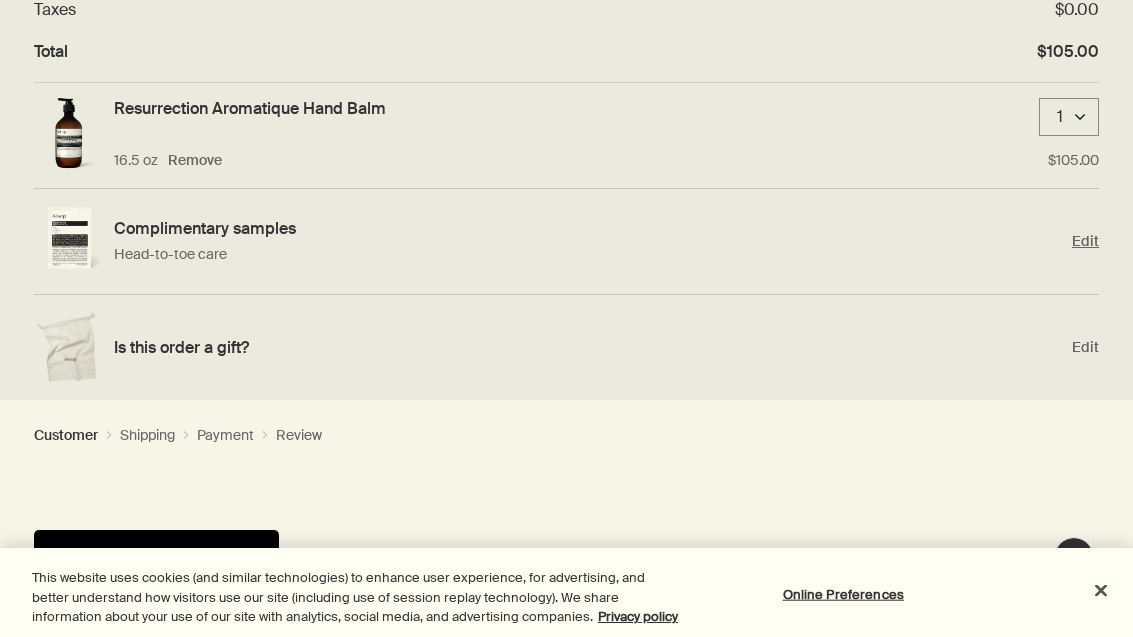 click on "Edit" at bounding box center [1085, 241] 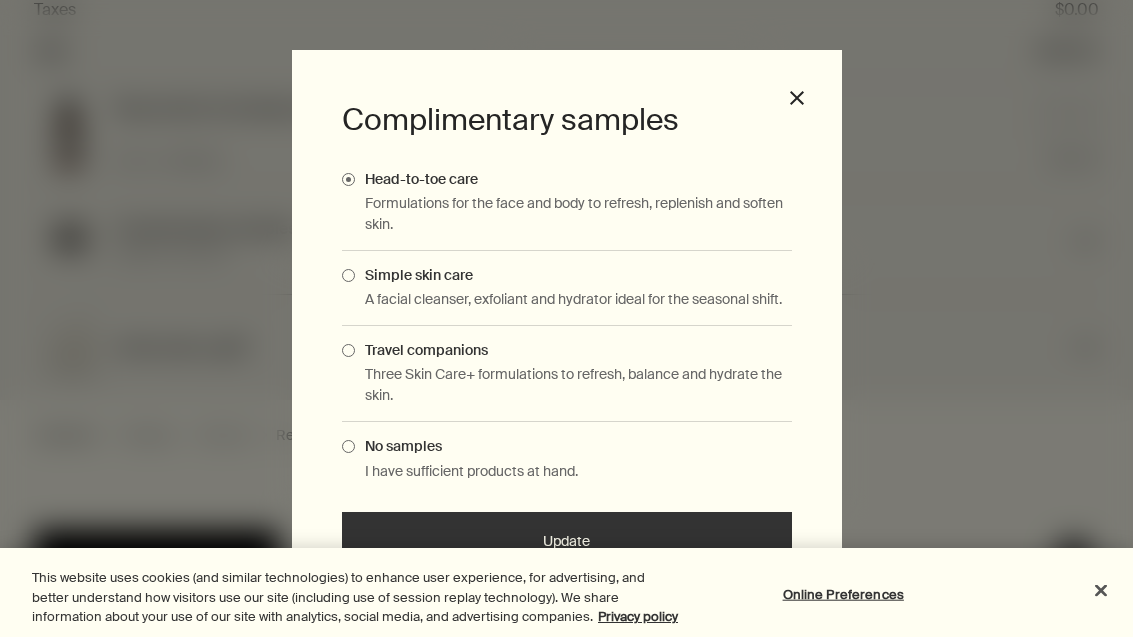 click on "Complimentary samples Head-to-toe care Formulations for the face and body to refresh, replenish and soften skin. Simple skin care A facial cleanser, exfoliant and hydrator ideal for the seasonal shift. Travel companions Three Skin Care+ formulations to refresh, balance and hydrate the skin. No samples I have sufficient products at hand. Update close" at bounding box center (566, 318) 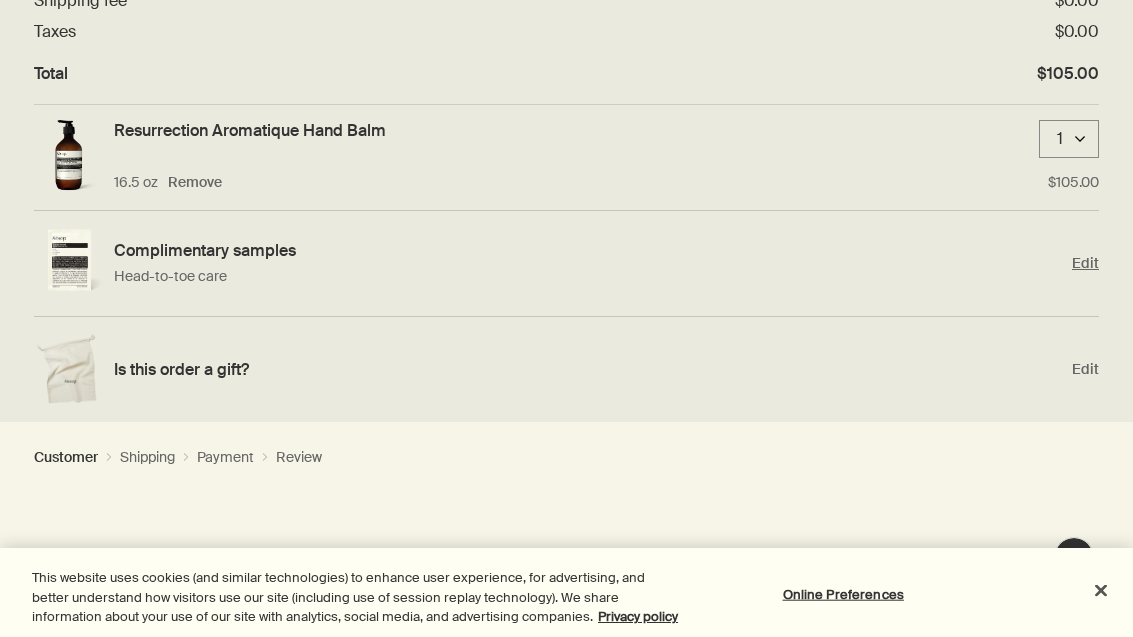 scroll, scrollTop: 196, scrollLeft: 0, axis: vertical 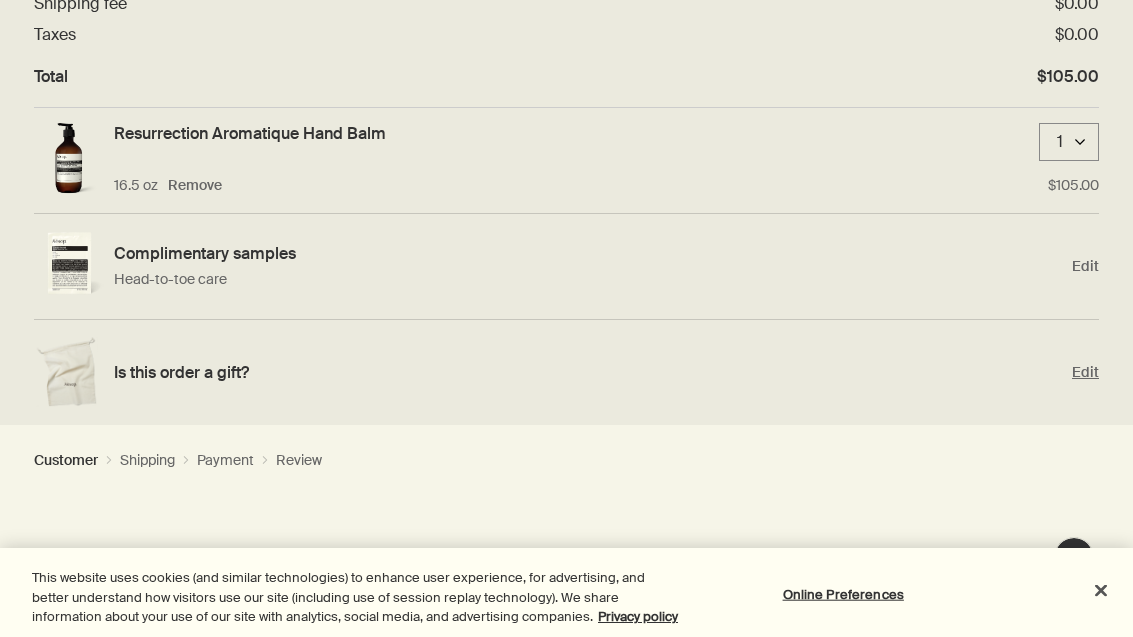 click on "Edit" at bounding box center (1085, 372) 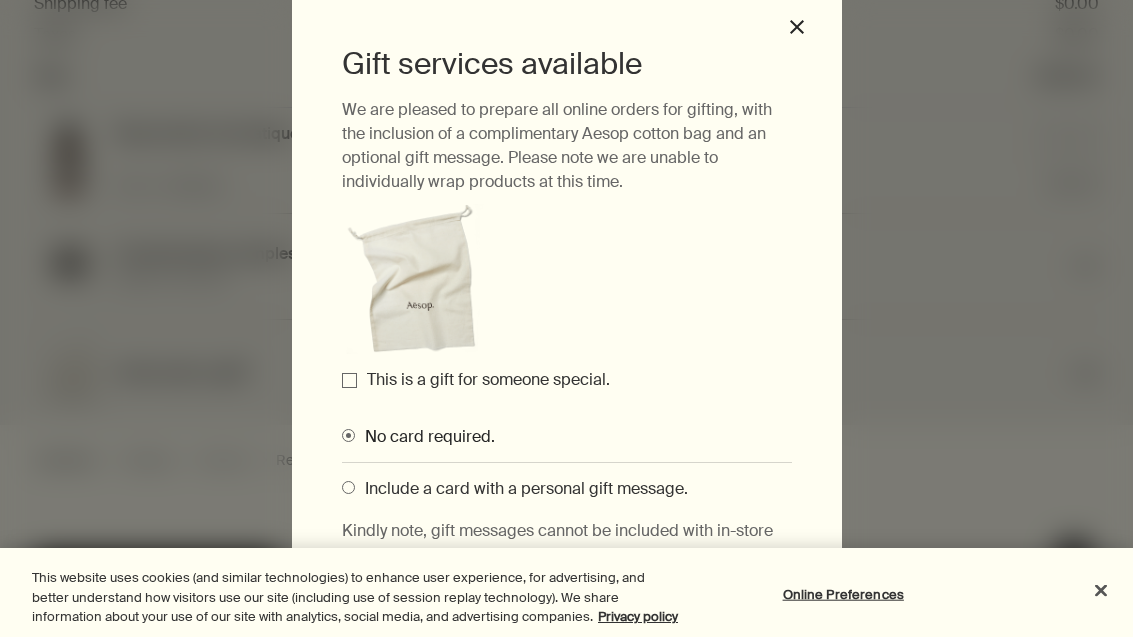 scroll, scrollTop: 67, scrollLeft: 0, axis: vertical 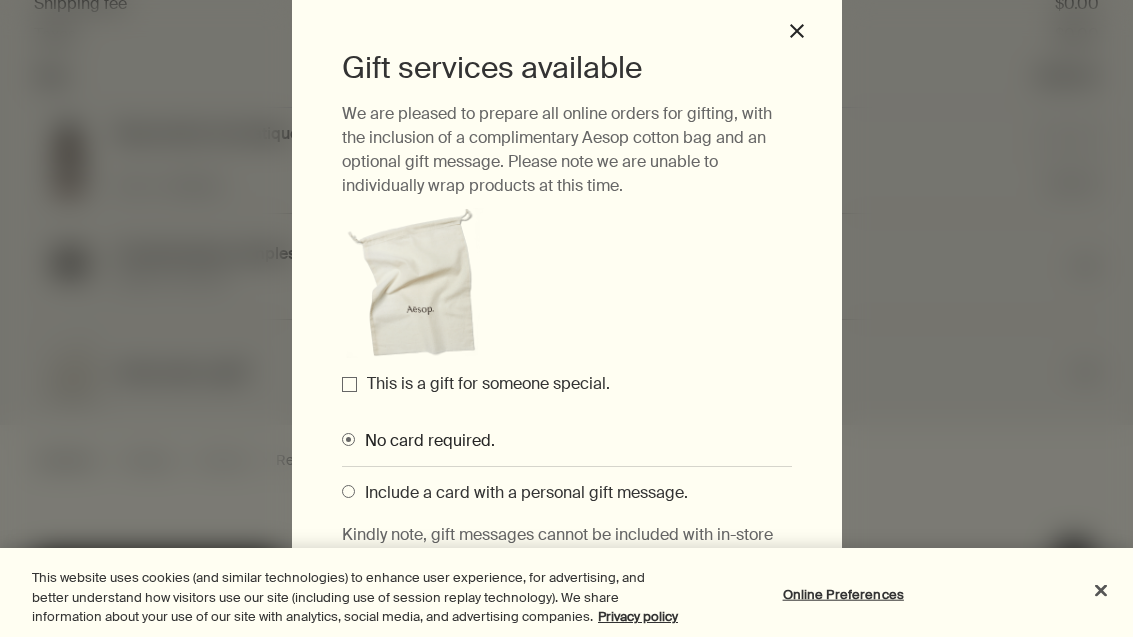 click on "This is a gift for someone special." at bounding box center (488, 383) 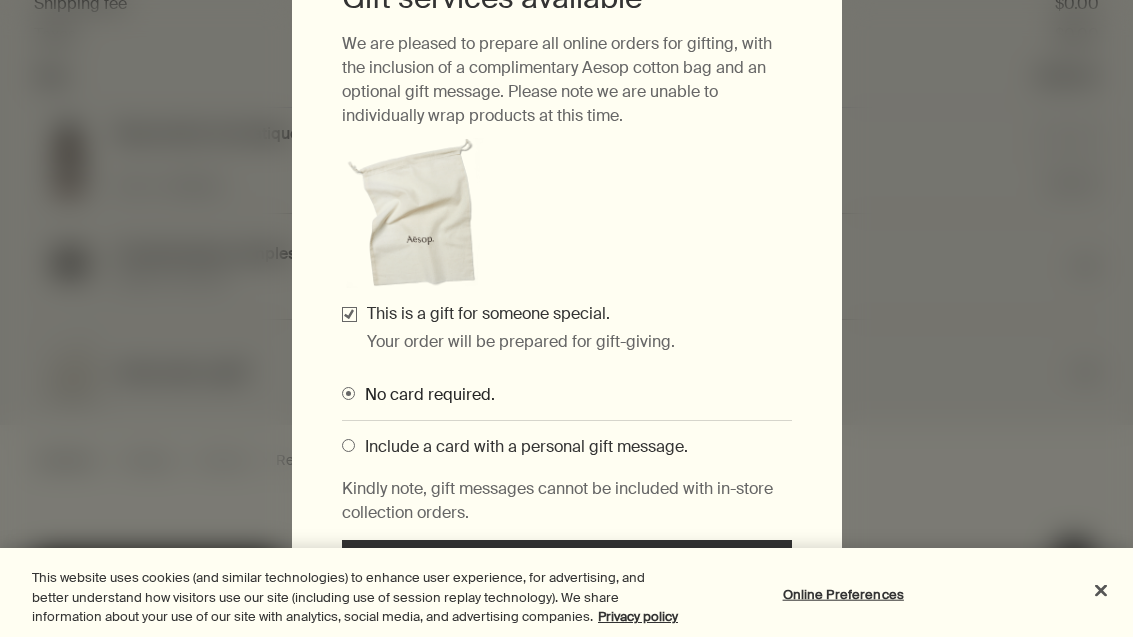 scroll, scrollTop: 135, scrollLeft: 0, axis: vertical 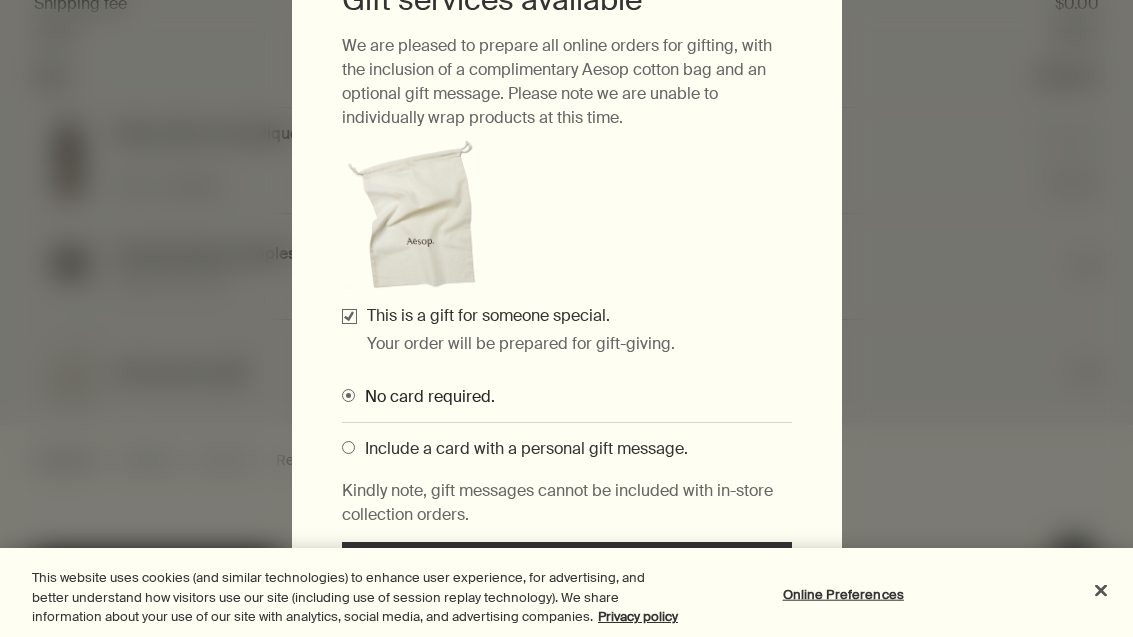 click on "Update" at bounding box center (567, 572) 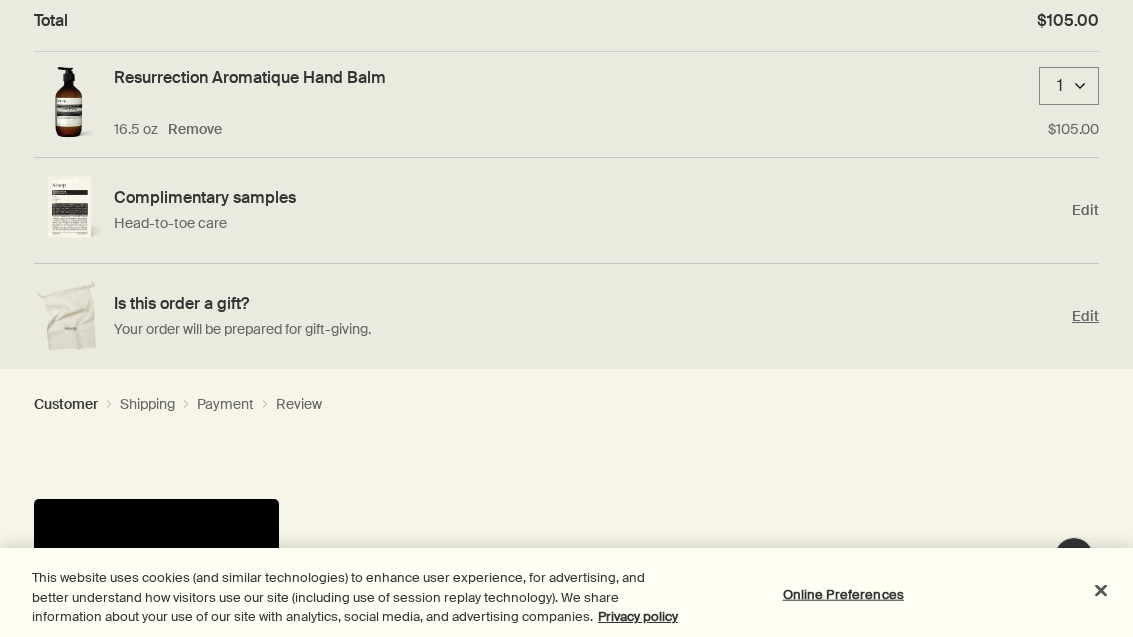 scroll, scrollTop: 306, scrollLeft: 0, axis: vertical 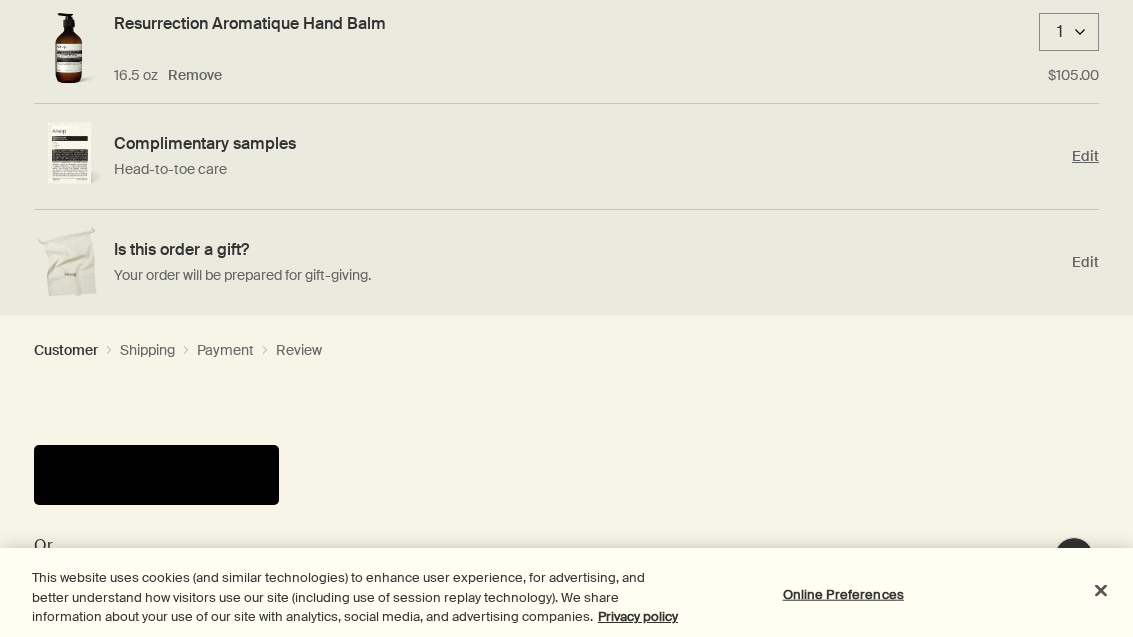 click on "Edit" at bounding box center [1085, 156] 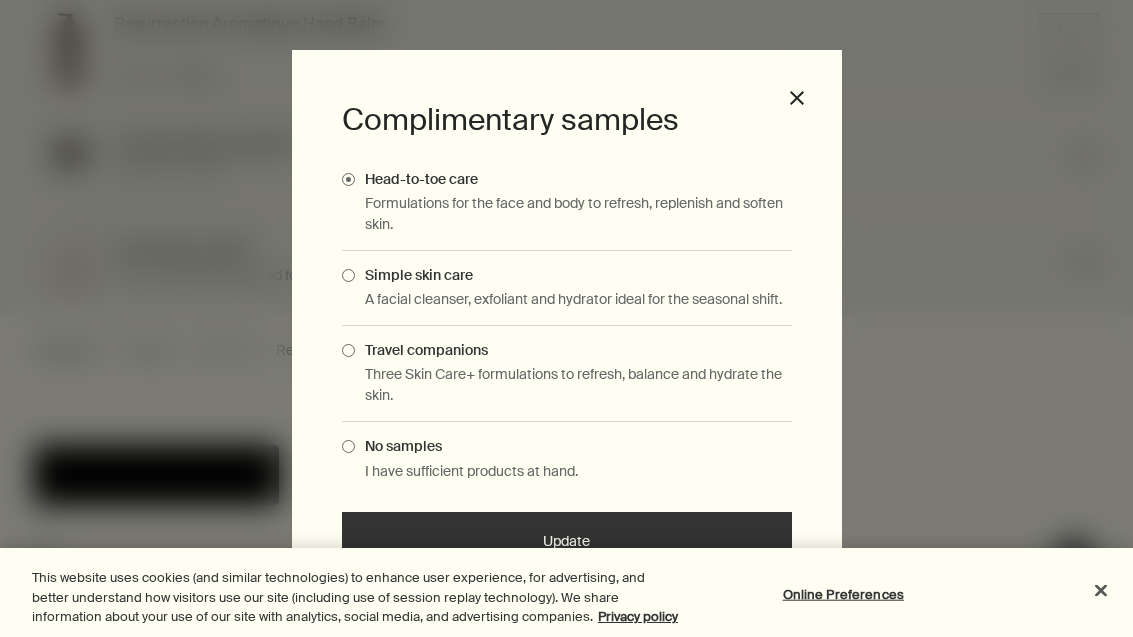 click on "Travel companions" at bounding box center [567, 350] 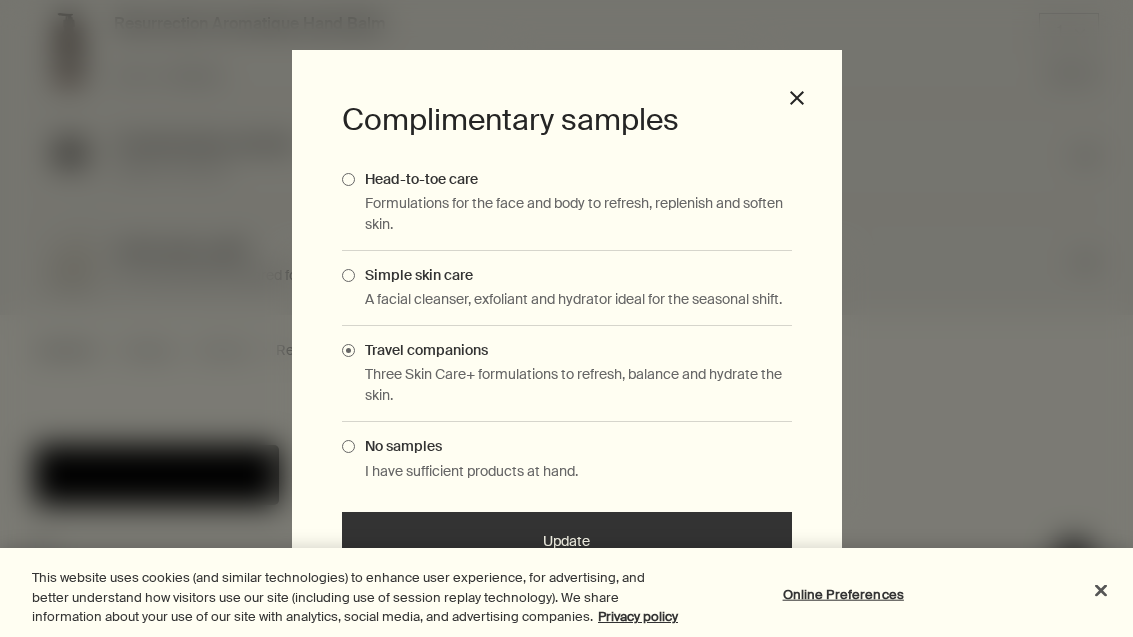 click on "Update" at bounding box center [567, 542] 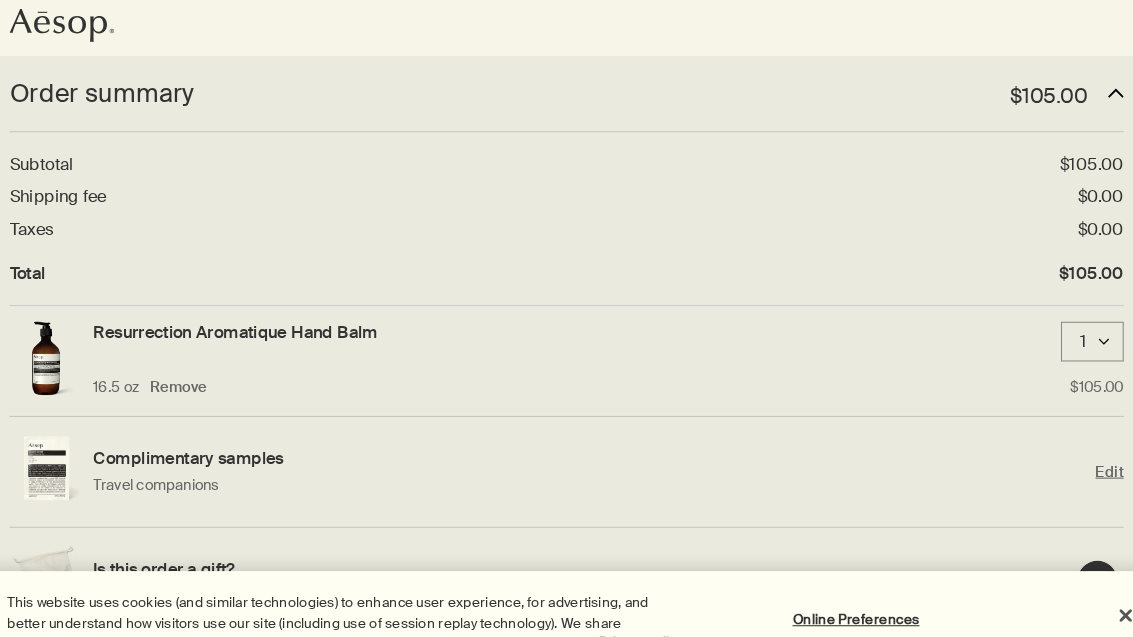 scroll, scrollTop: 0, scrollLeft: 0, axis: both 